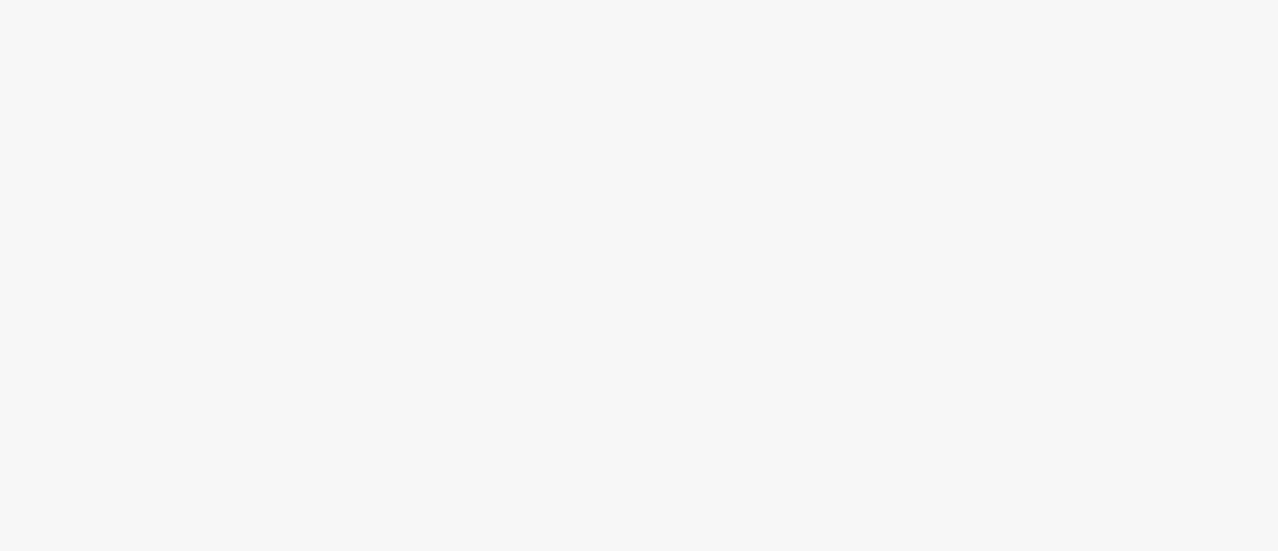 scroll, scrollTop: 0, scrollLeft: 0, axis: both 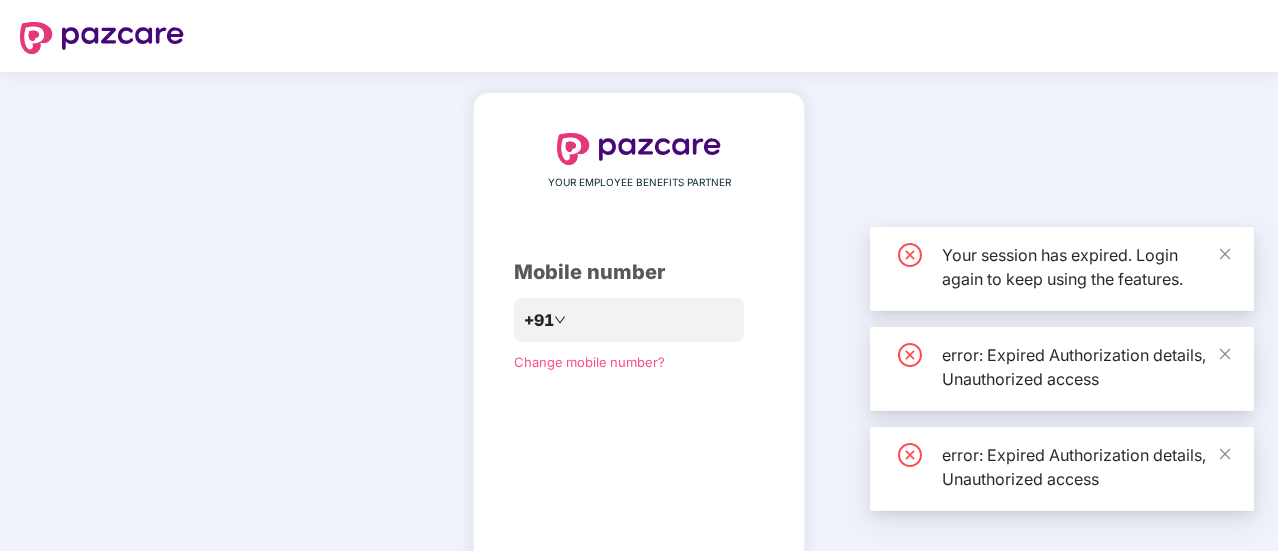 click on "YOUR EMPLOYEE BENEFITS PARTNER Mobile number +91 Change mobile number? Send OTP" at bounding box center (639, 367) 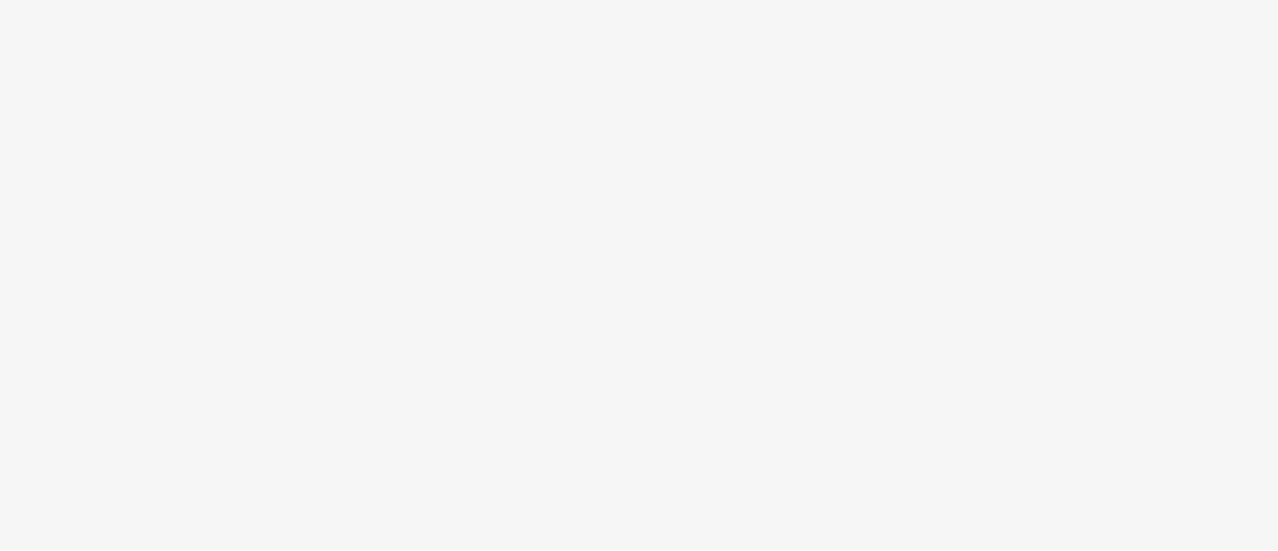 scroll, scrollTop: 0, scrollLeft: 0, axis: both 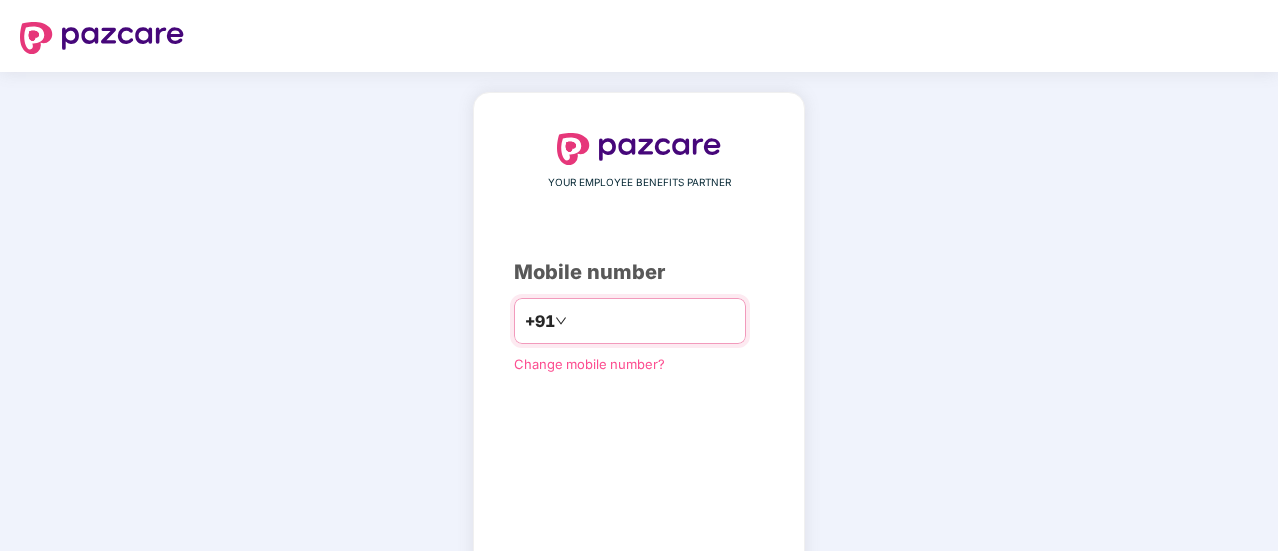 click at bounding box center (653, 321) 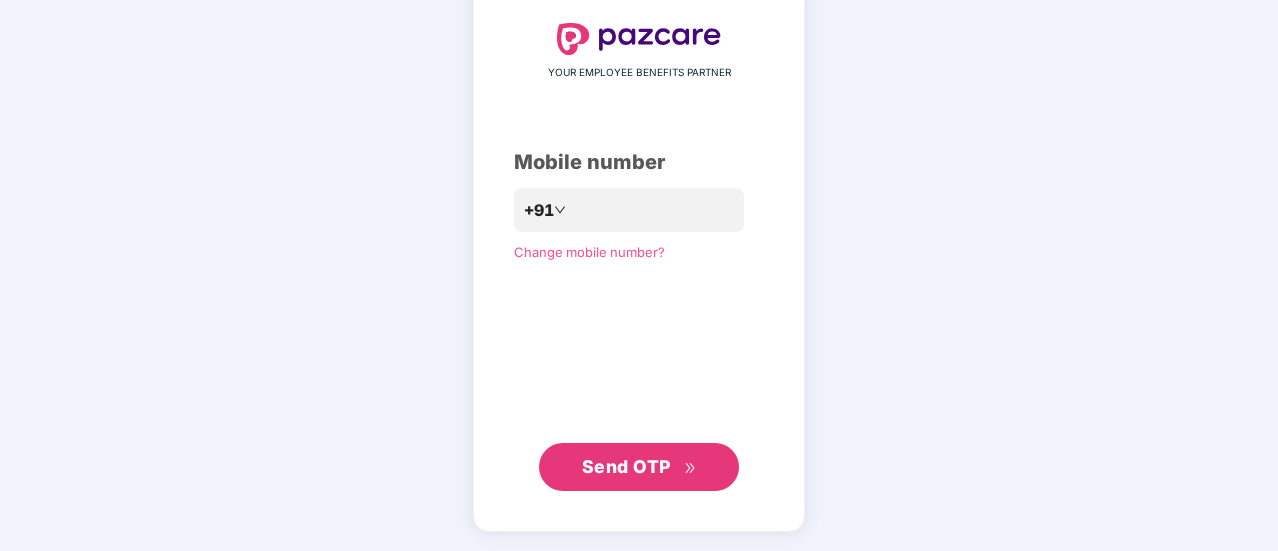 scroll, scrollTop: 109, scrollLeft: 0, axis: vertical 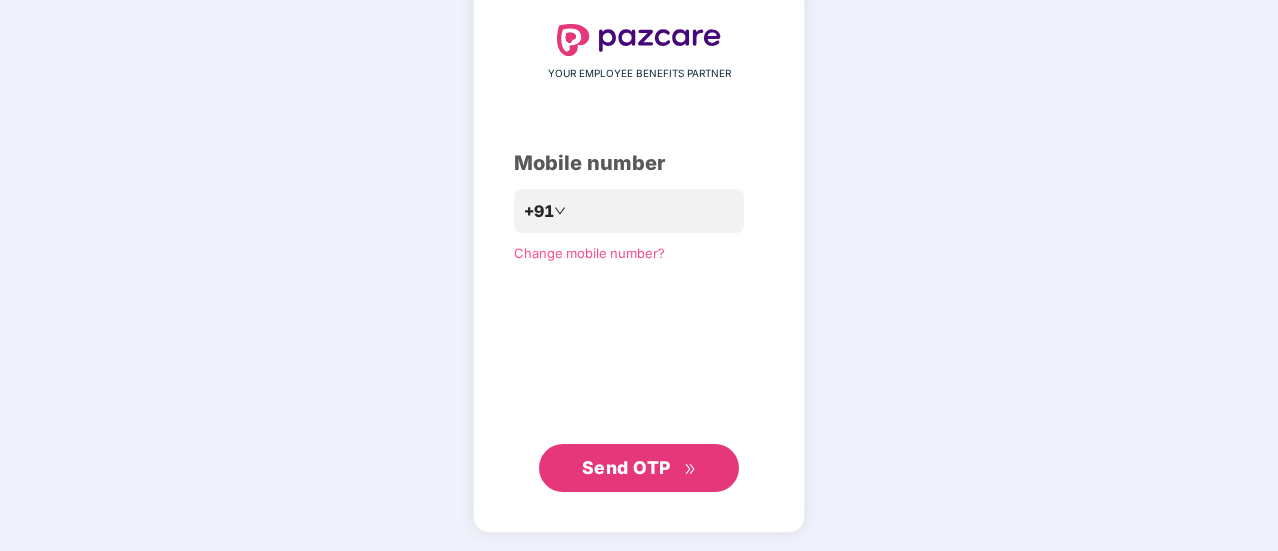 click on "Send OTP" at bounding box center [626, 467] 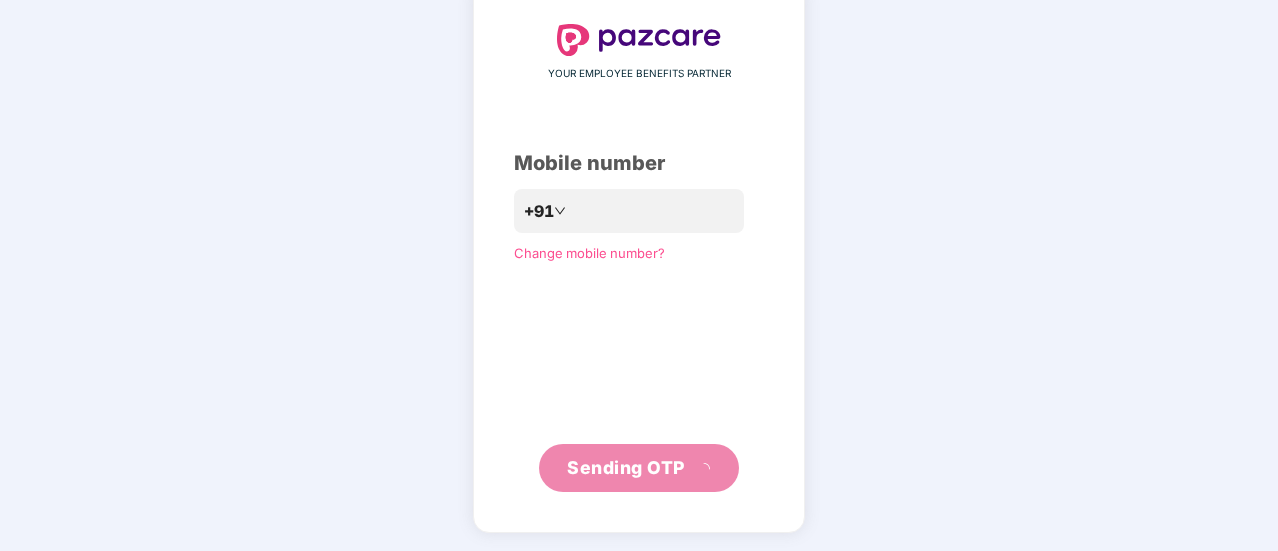 scroll, scrollTop: 100, scrollLeft: 0, axis: vertical 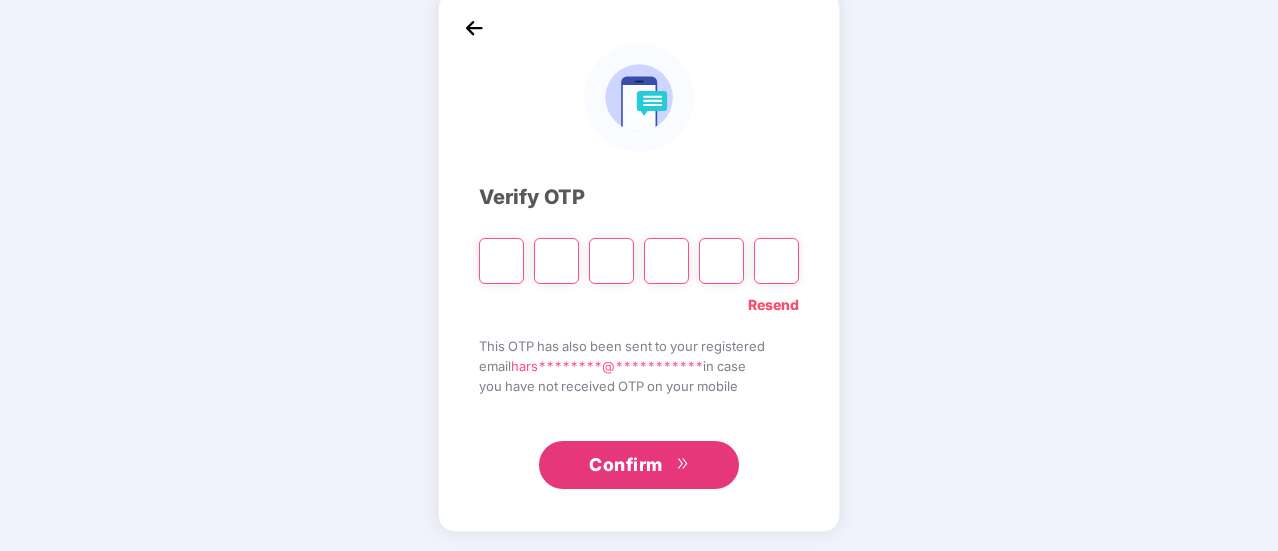 type on "*" 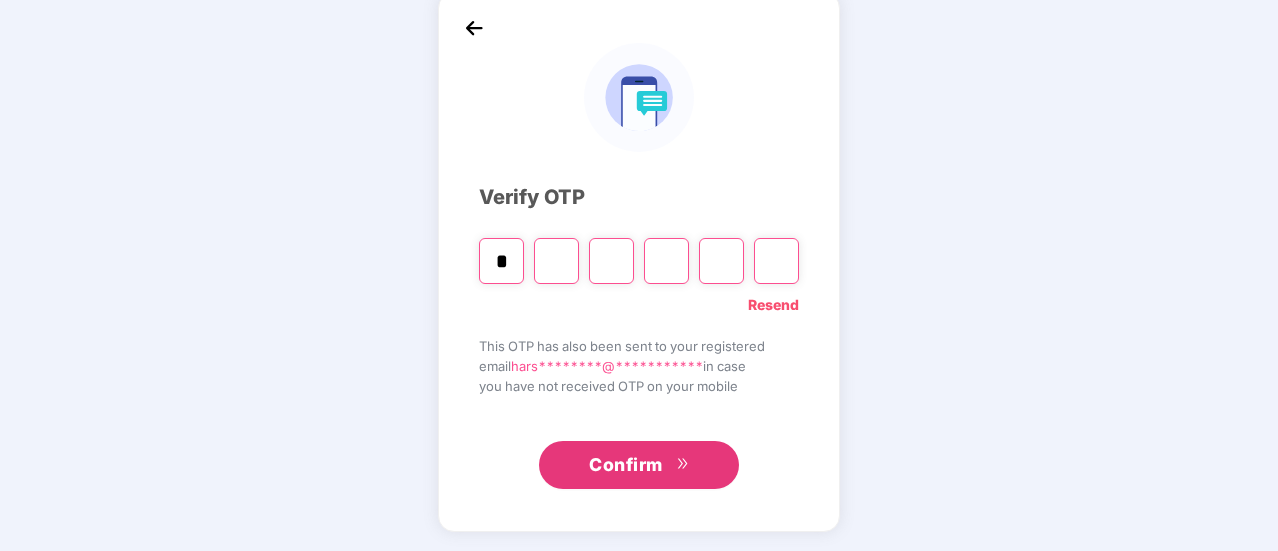 type on "*" 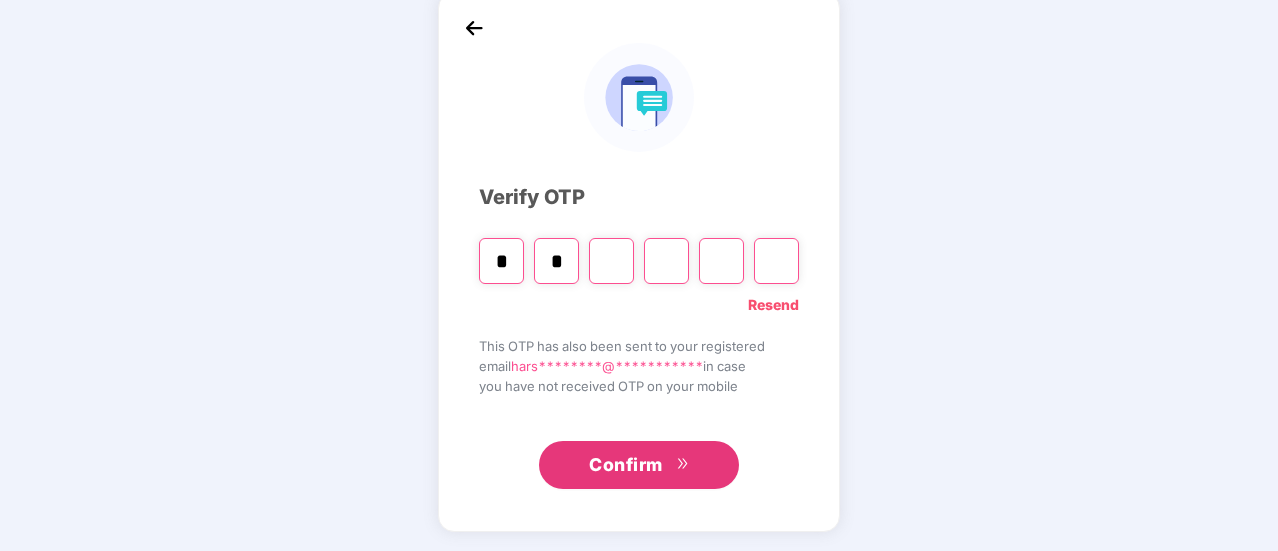 type on "*" 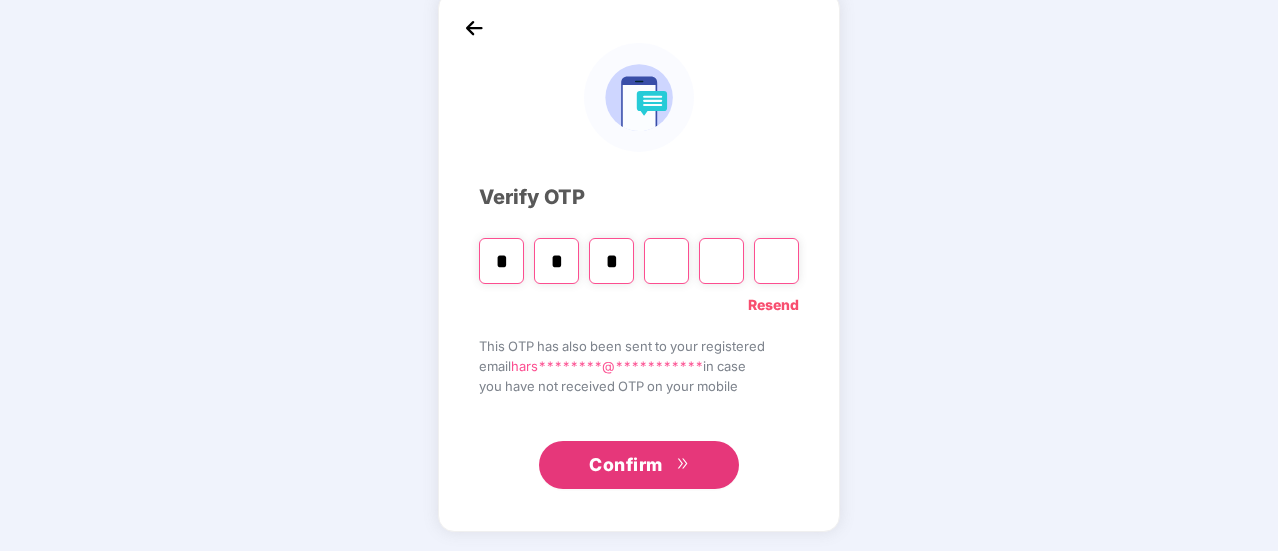 type on "*" 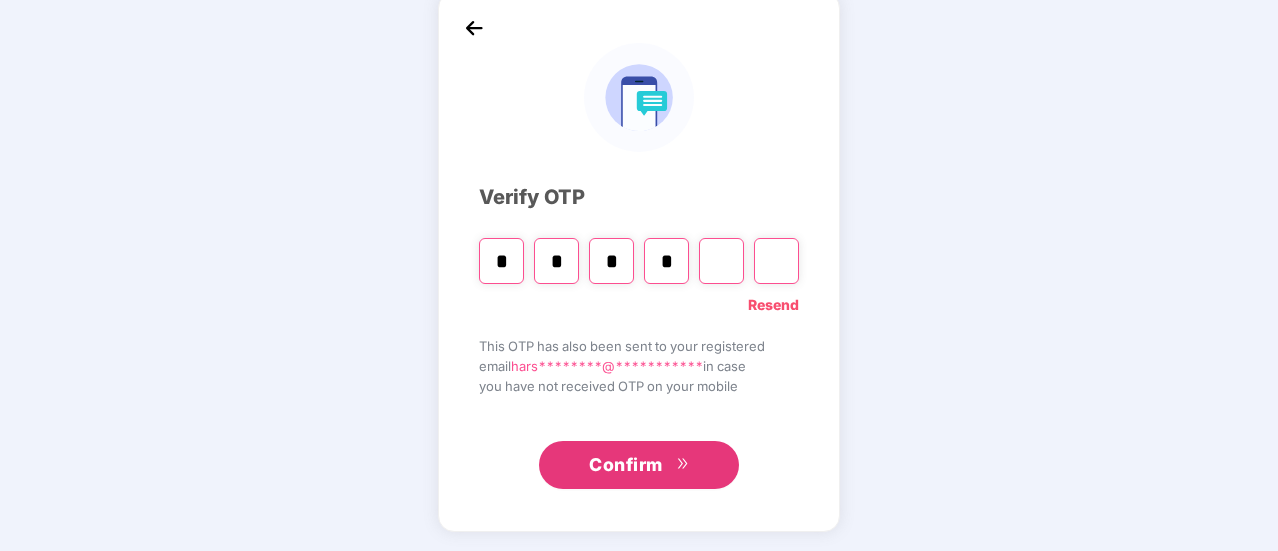 type on "*" 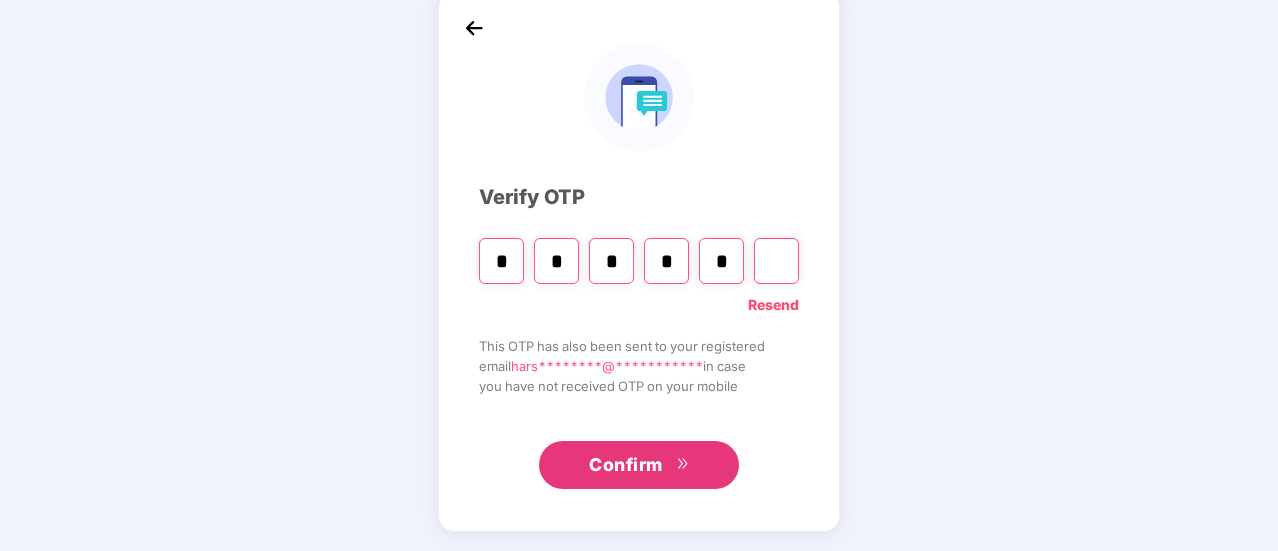 type on "*" 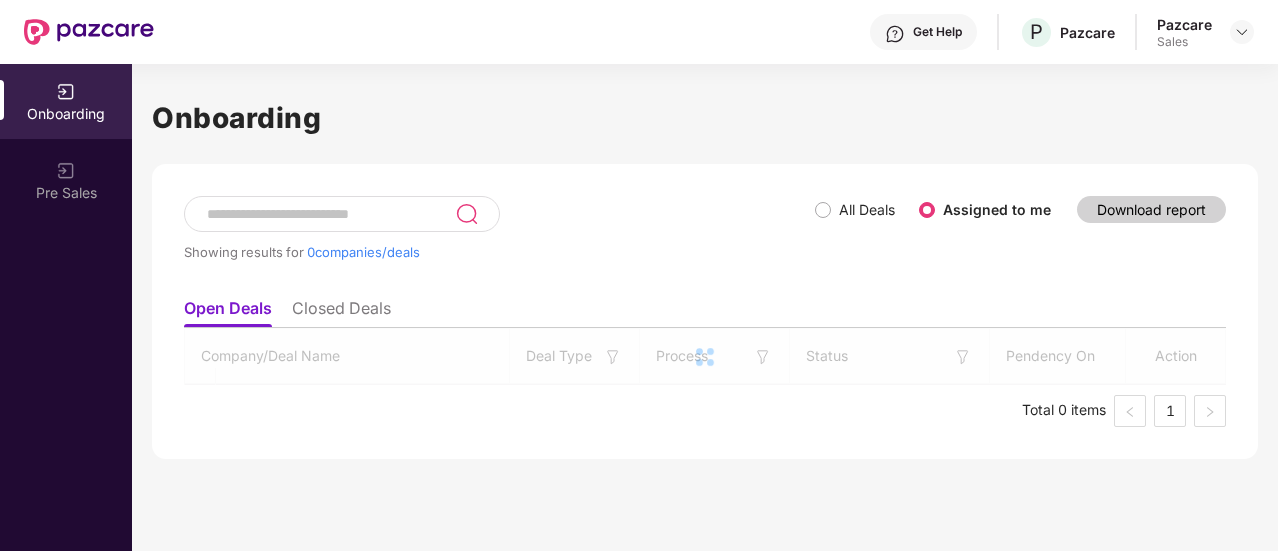 scroll, scrollTop: 0, scrollLeft: 0, axis: both 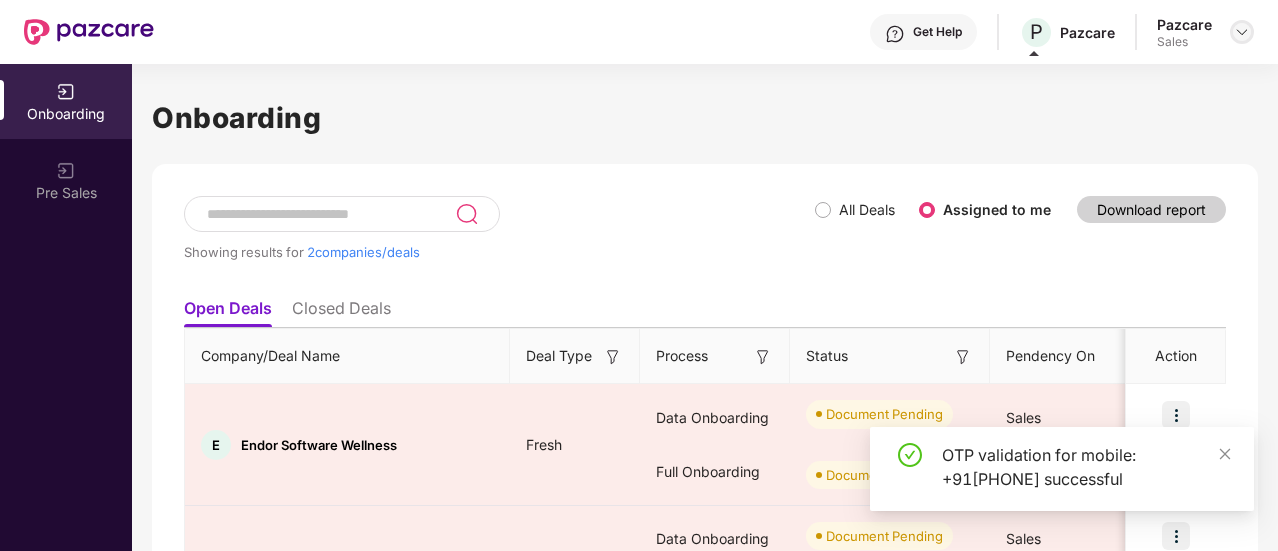 click at bounding box center [1242, 32] 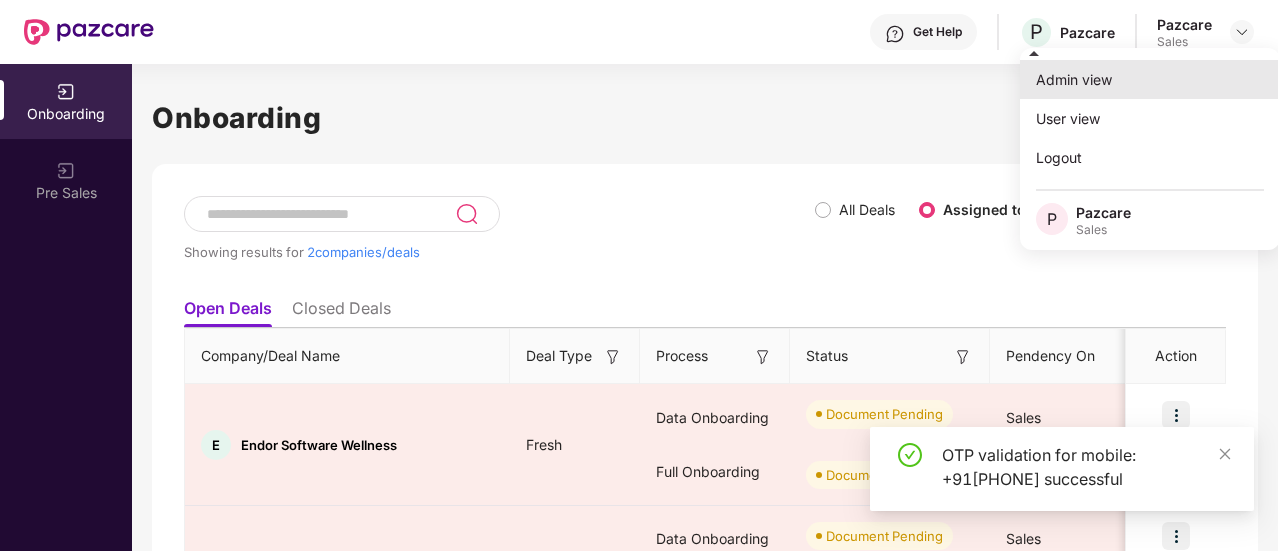 click on "Admin view" at bounding box center (1150, 79) 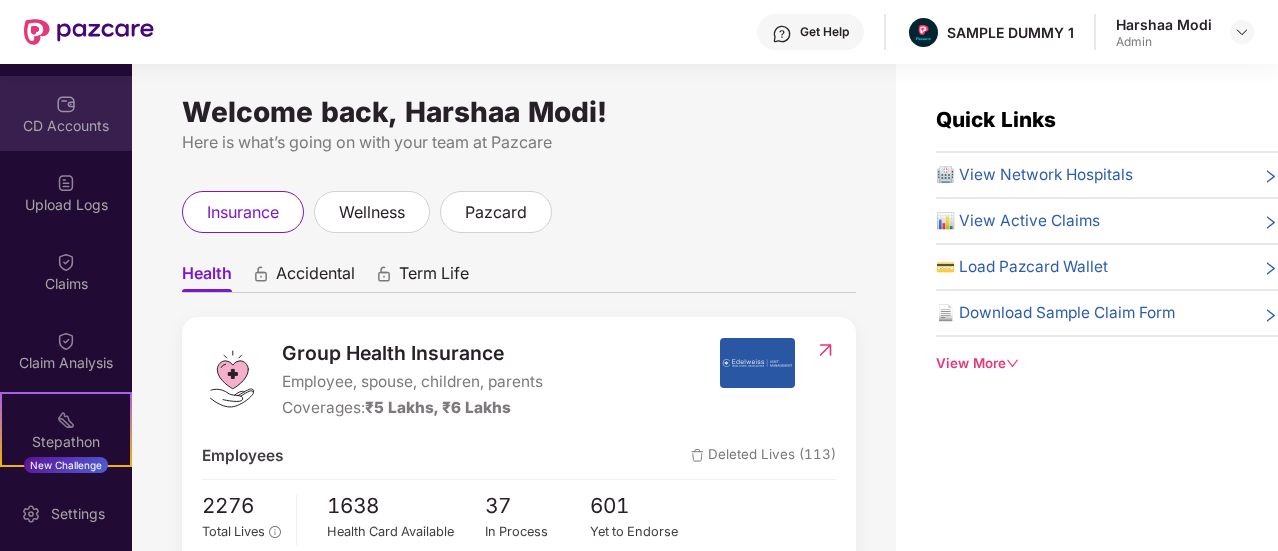 scroll, scrollTop: 226, scrollLeft: 0, axis: vertical 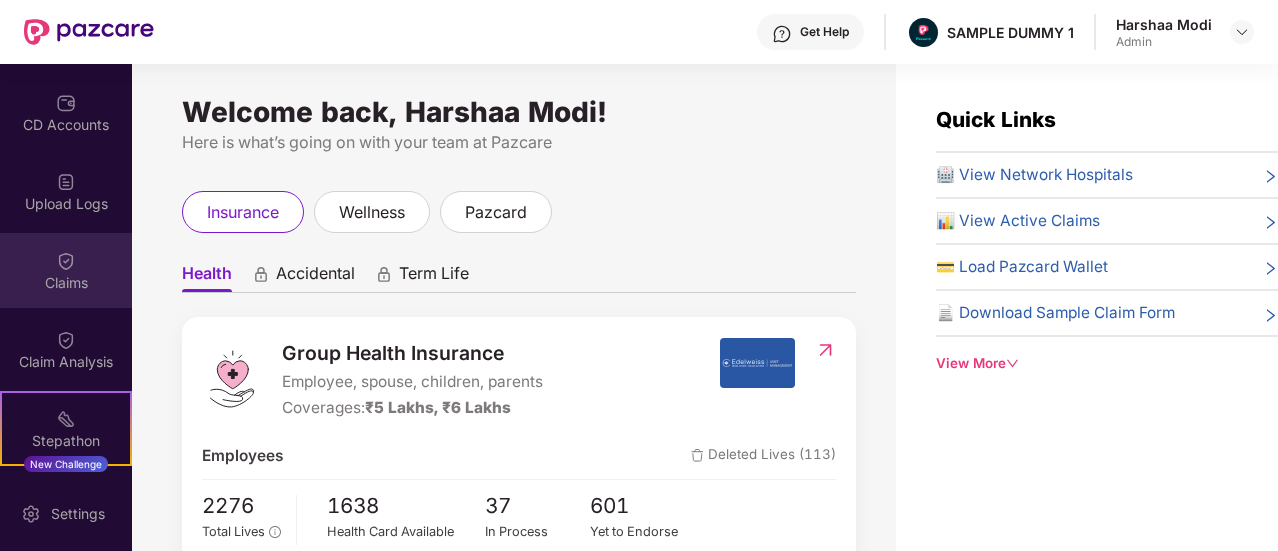click on "Claims" at bounding box center (66, 270) 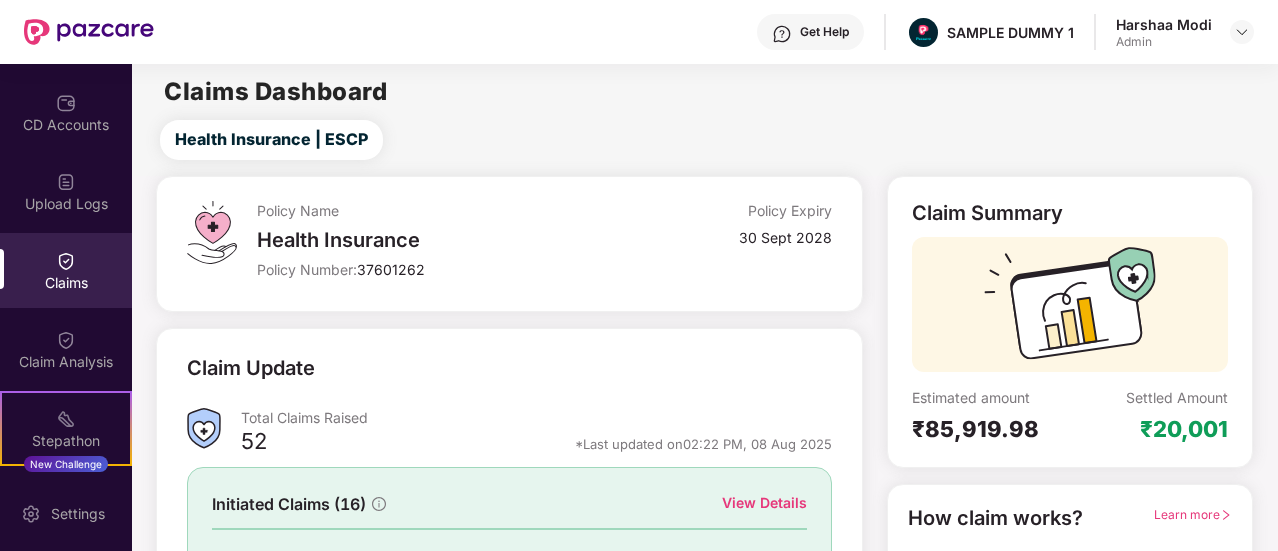 scroll, scrollTop: 230, scrollLeft: 0, axis: vertical 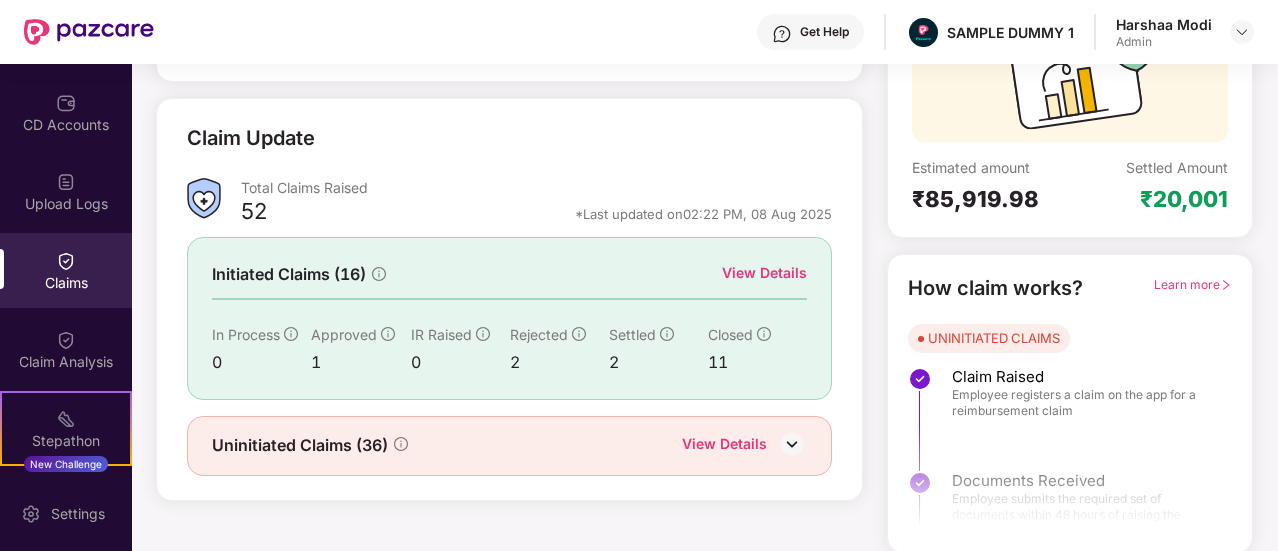 click on "View Details" at bounding box center (764, 273) 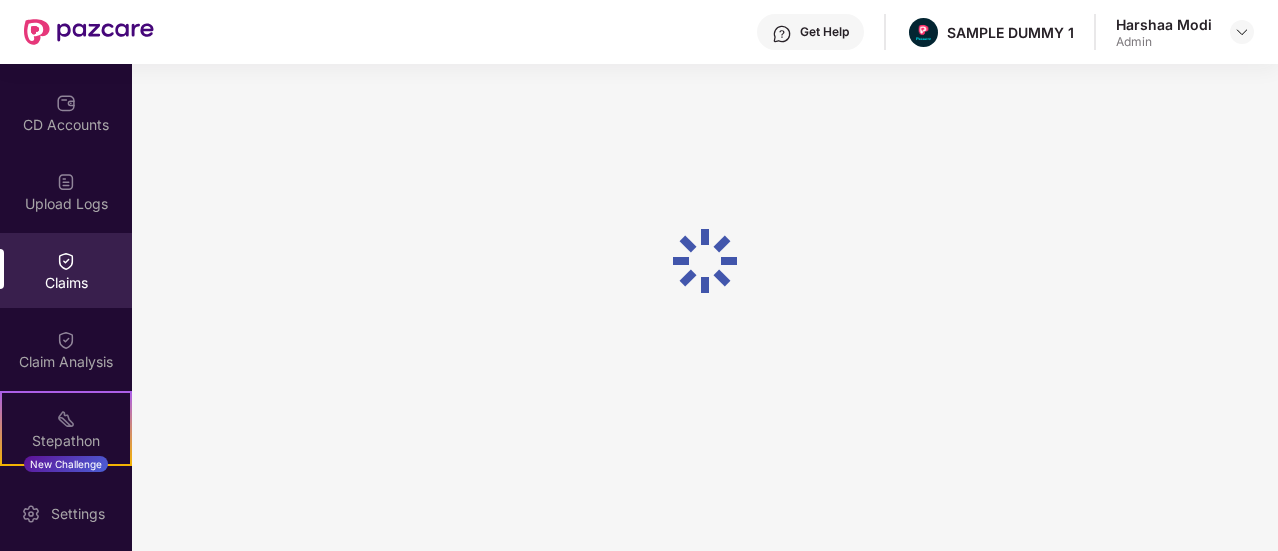 scroll, scrollTop: 86, scrollLeft: 0, axis: vertical 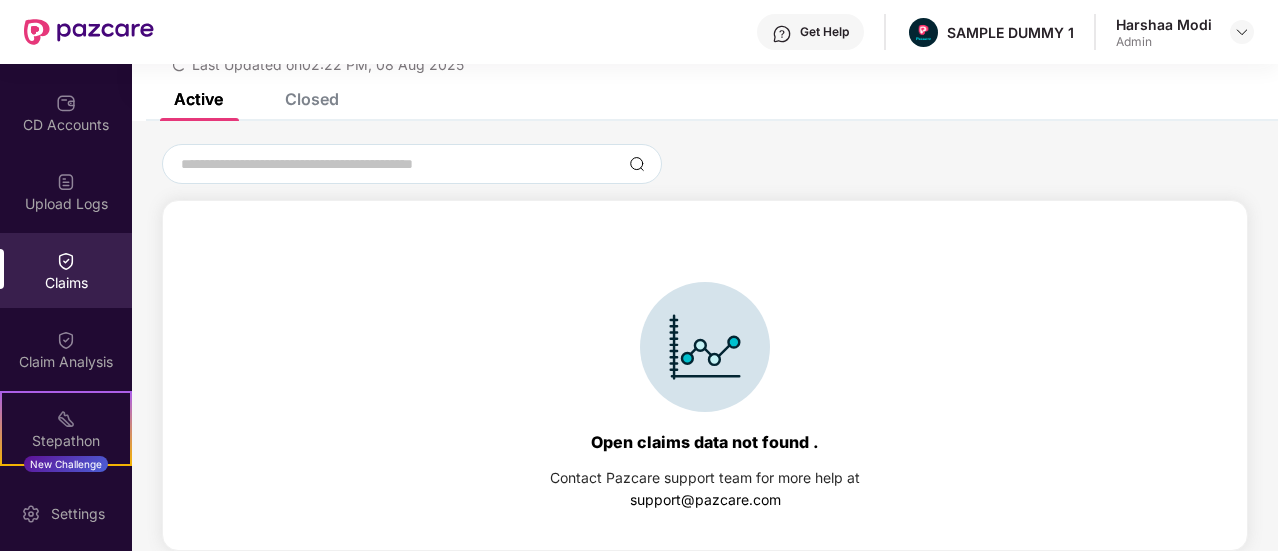 click on "Get Help SAMPLE DUMMY 1 Harshaa Modi Admin" at bounding box center (704, 32) 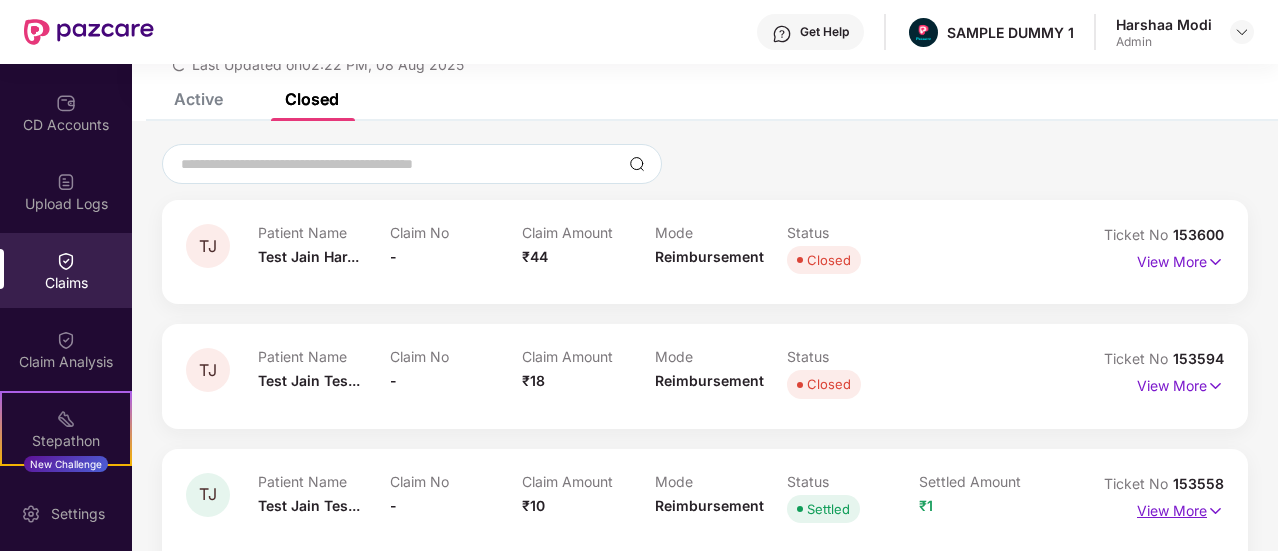 click on "View More" at bounding box center (1180, 508) 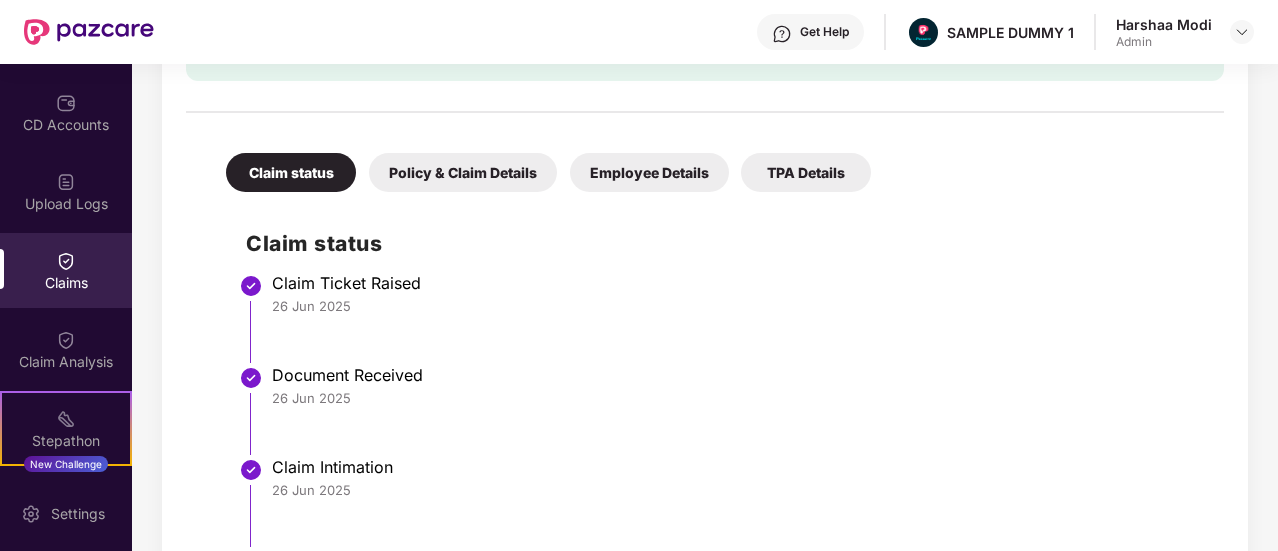 scroll, scrollTop: 727, scrollLeft: 0, axis: vertical 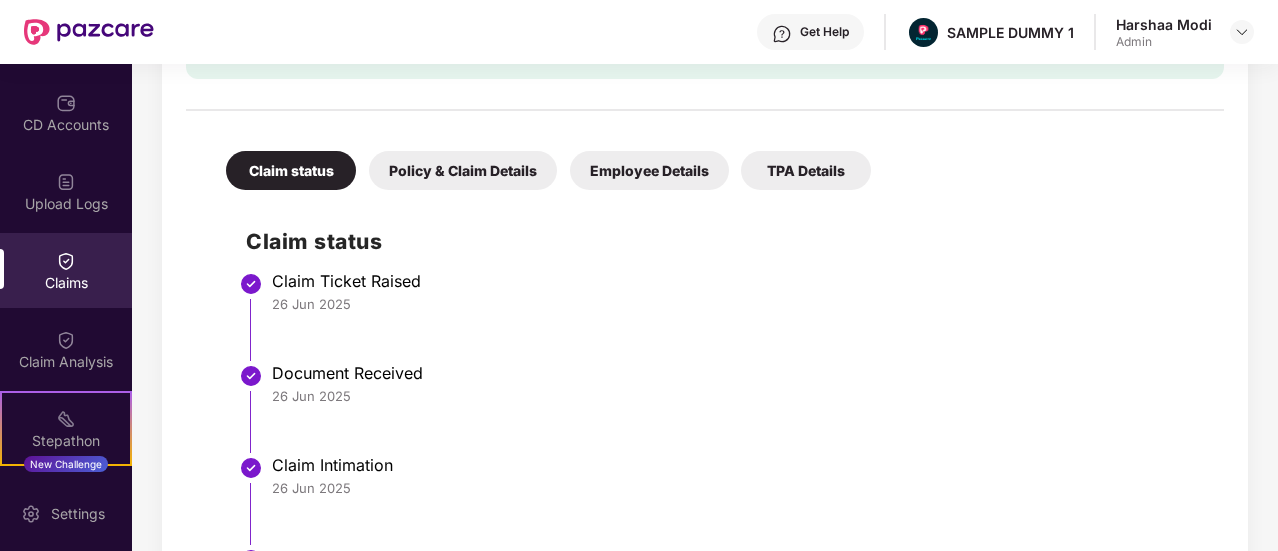 click on "Employee Details" at bounding box center [649, 170] 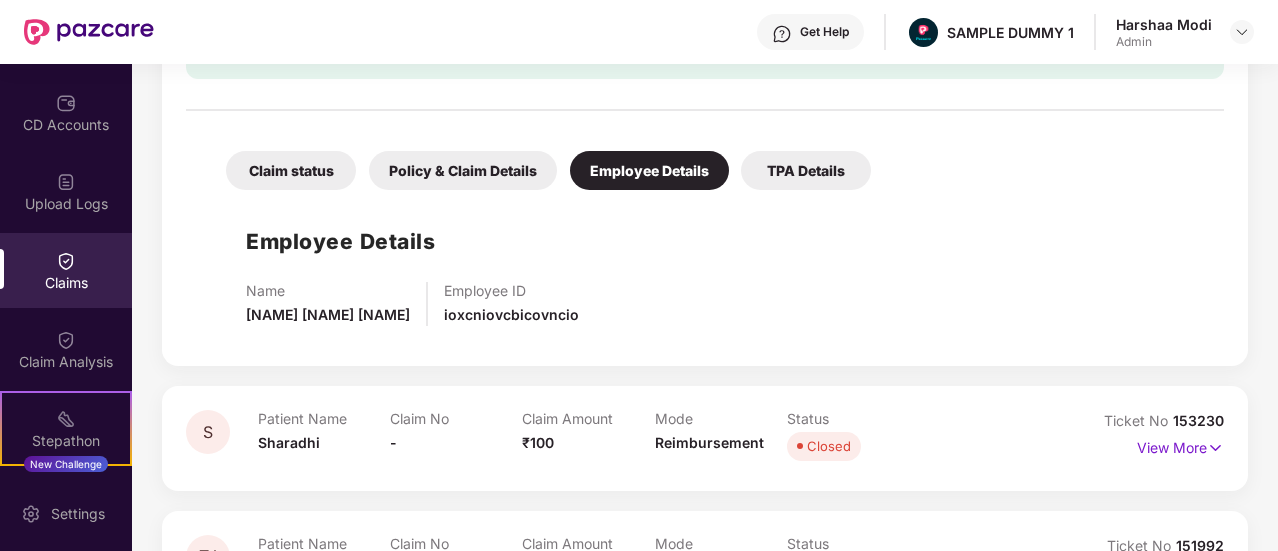 click on "Policy & Claim Details" at bounding box center (463, 170) 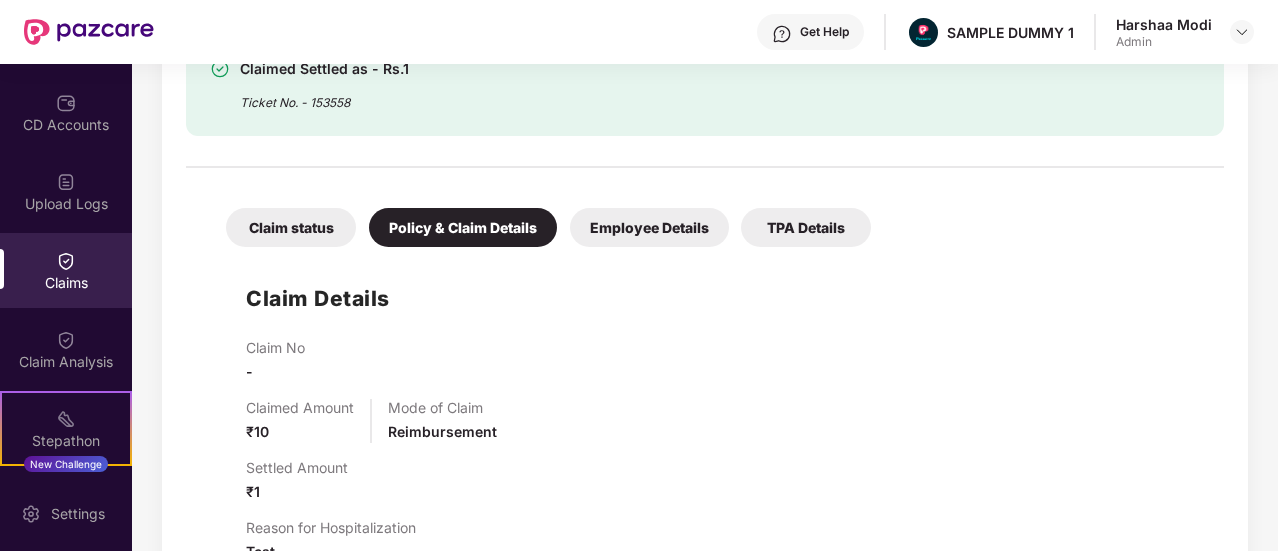 scroll, scrollTop: 635, scrollLeft: 0, axis: vertical 